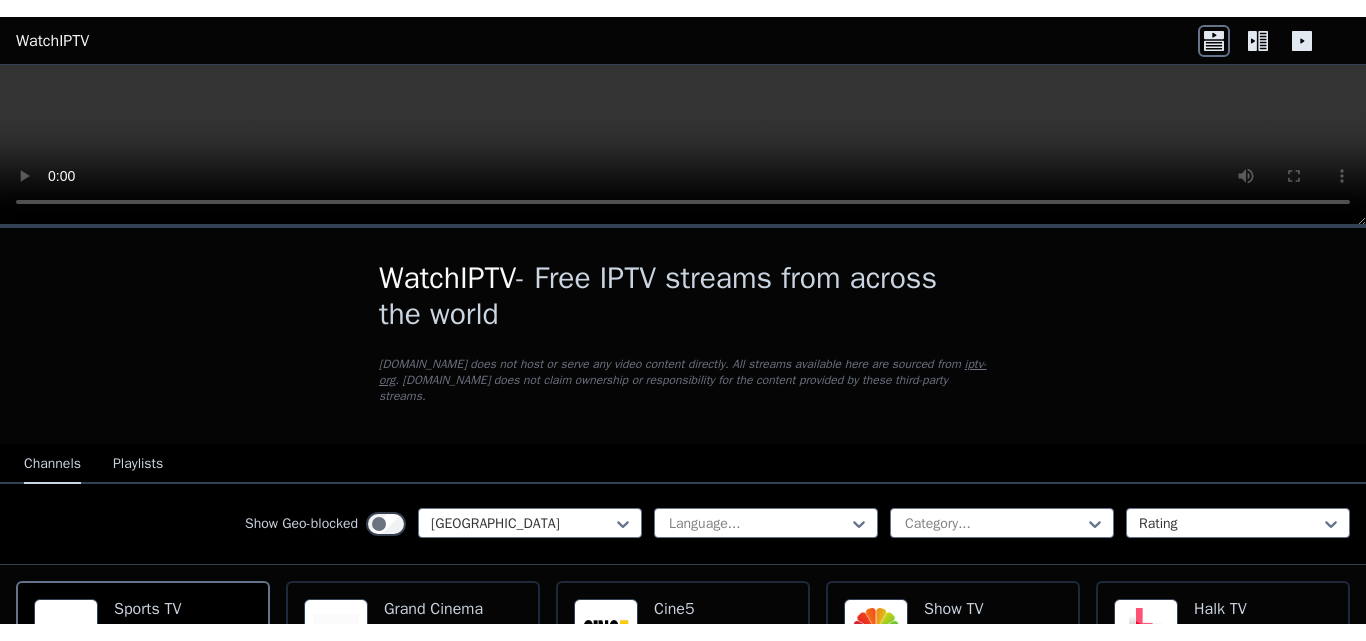 scroll, scrollTop: 0, scrollLeft: 0, axis: both 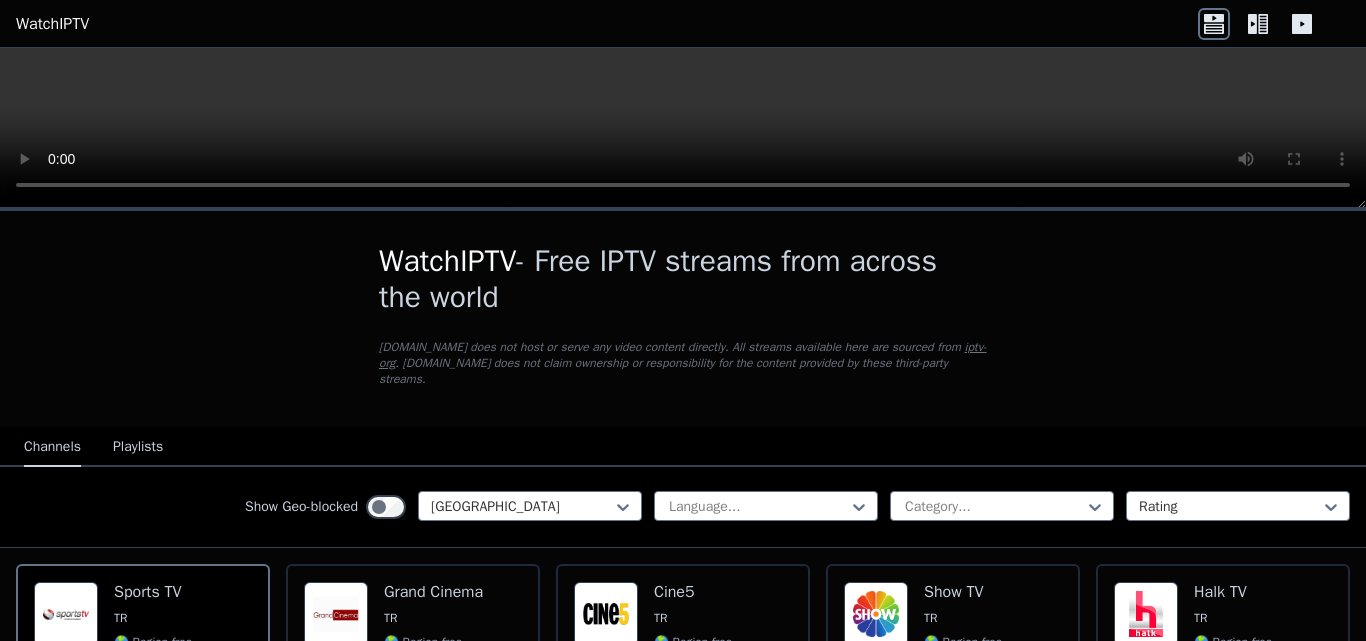 drag, startPoint x: 874, startPoint y: 121, endPoint x: 1207, endPoint y: 255, distance: 358.94986 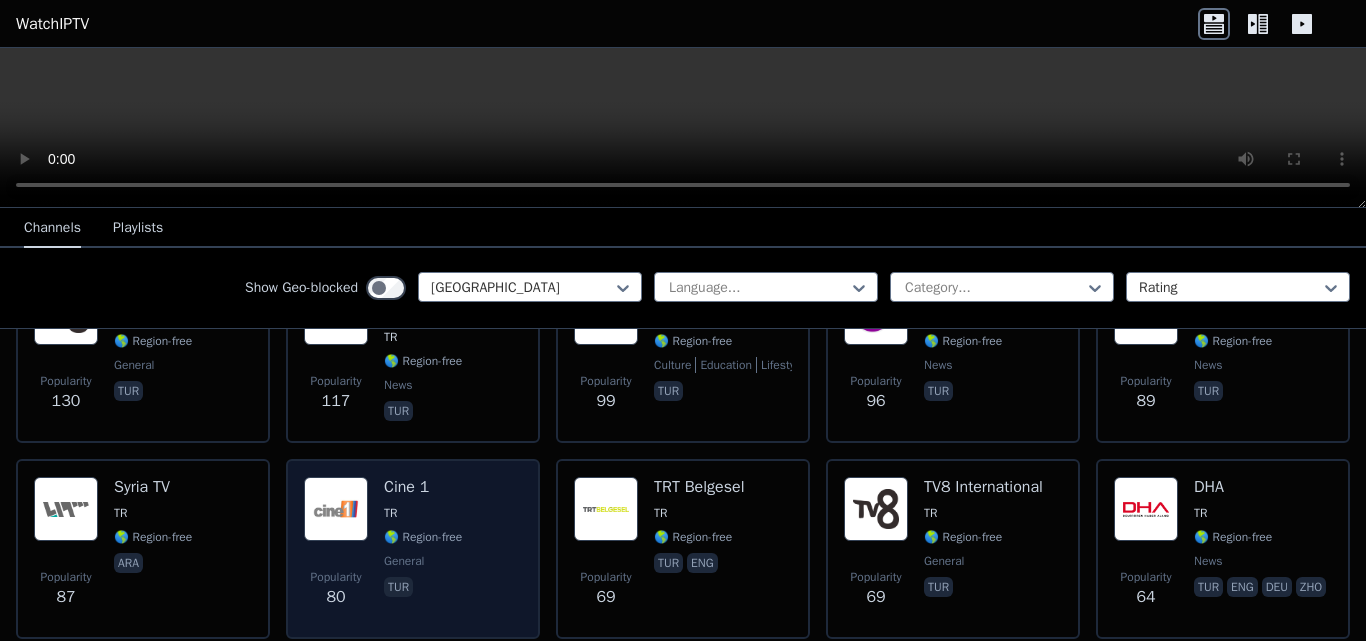 click on "Cine 1" at bounding box center (423, 487) 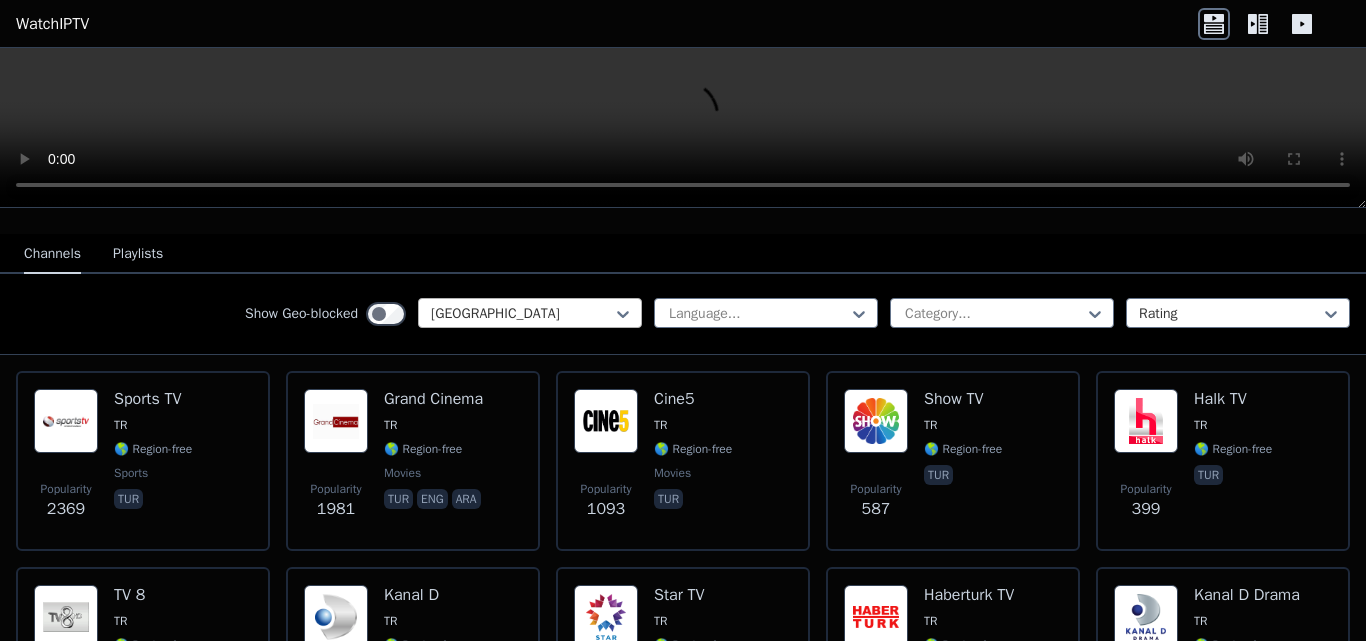 scroll, scrollTop: 0, scrollLeft: 0, axis: both 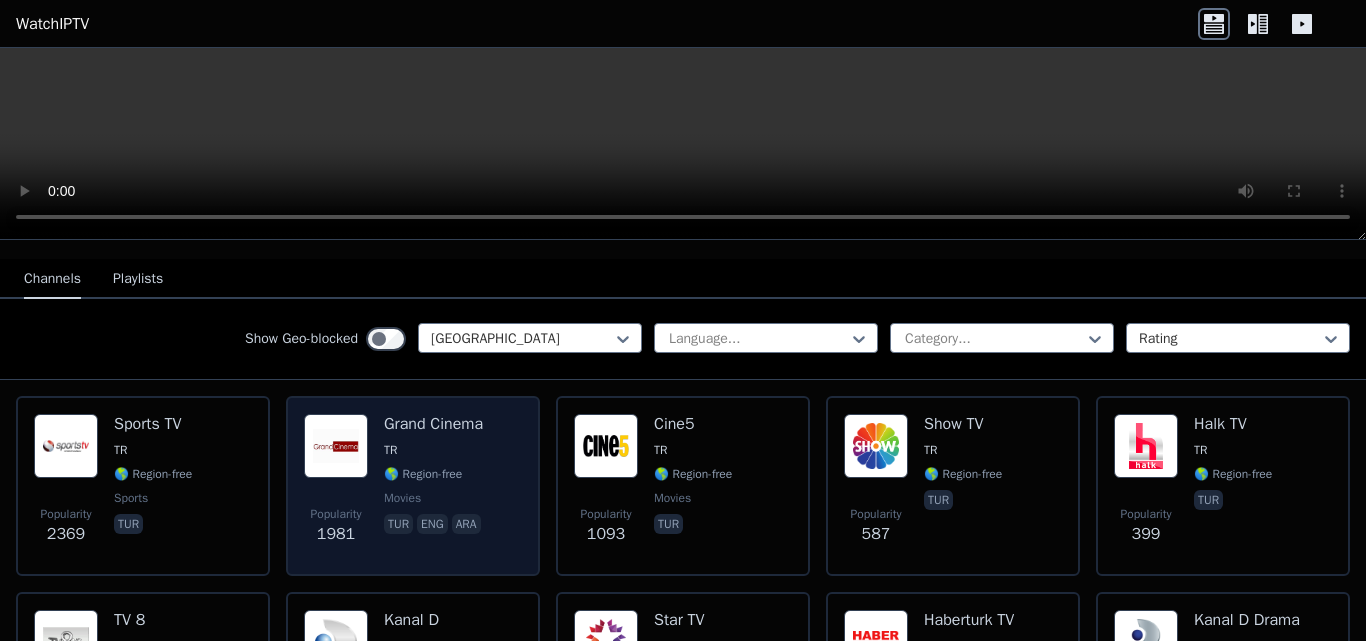 click on "Grand Cinema" at bounding box center (434, 424) 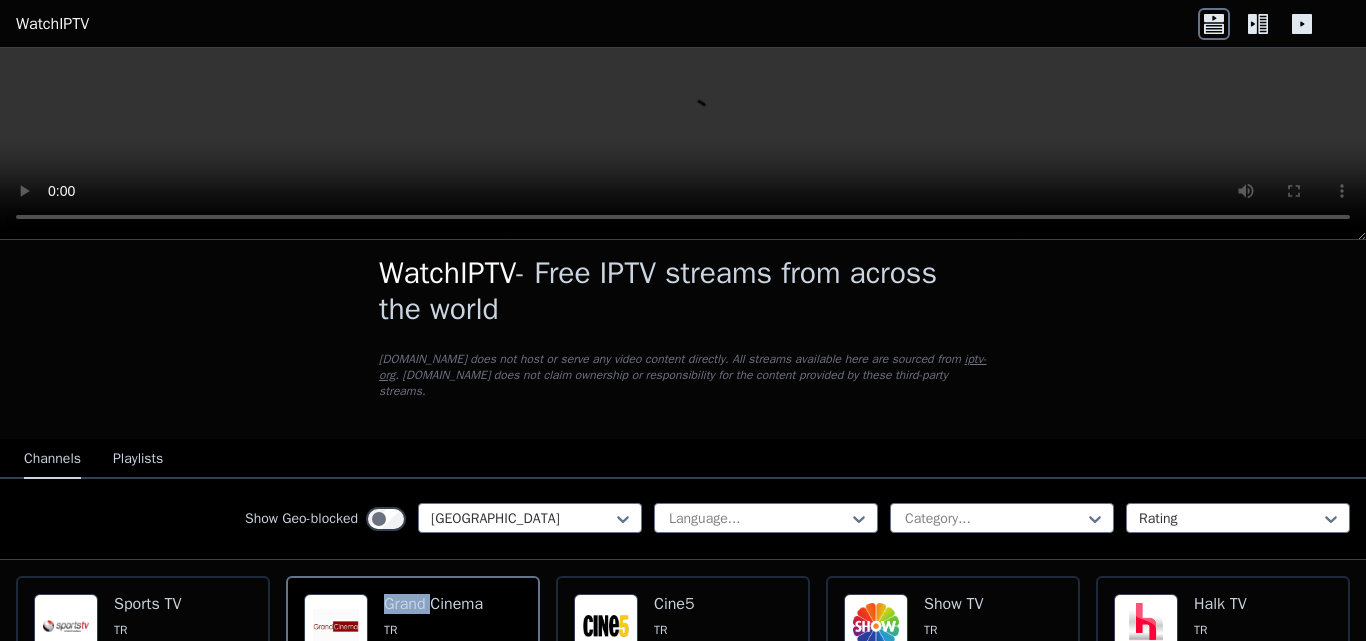 scroll, scrollTop: 0, scrollLeft: 0, axis: both 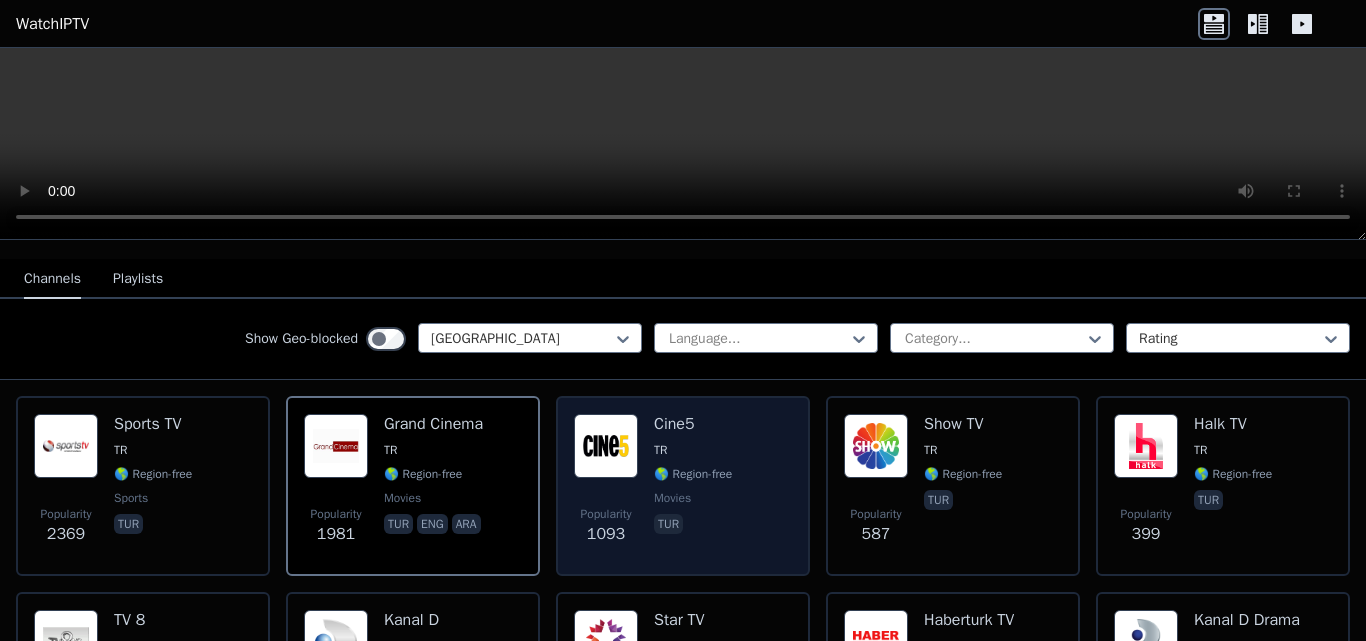 click on "Popularity 1093 Cine5 TR 🌎 Region-free movies tur" at bounding box center (683, 486) 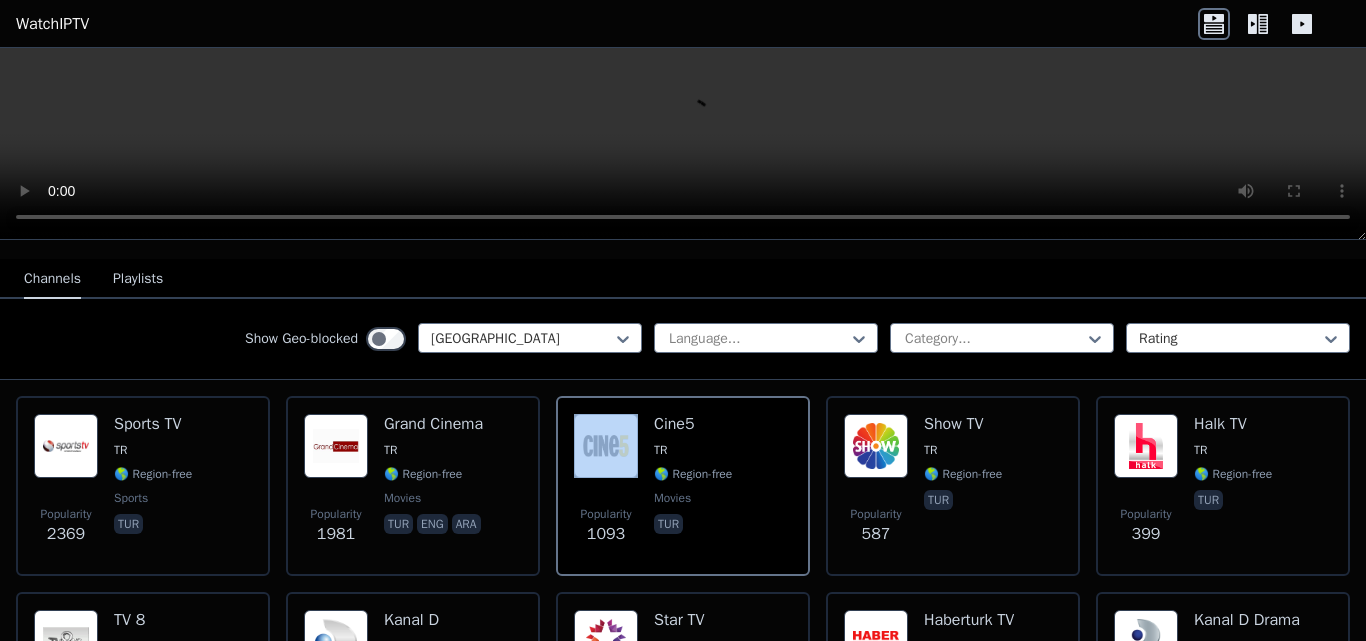 scroll, scrollTop: 100, scrollLeft: 0, axis: vertical 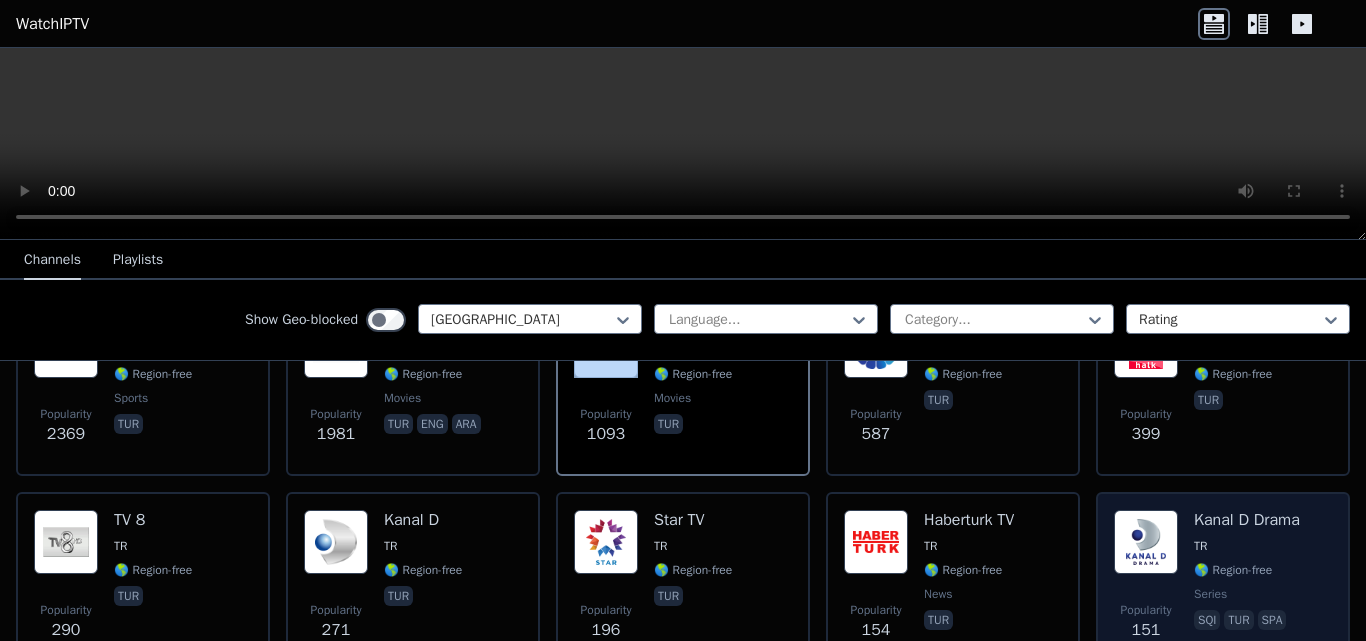 click at bounding box center (1146, 542) 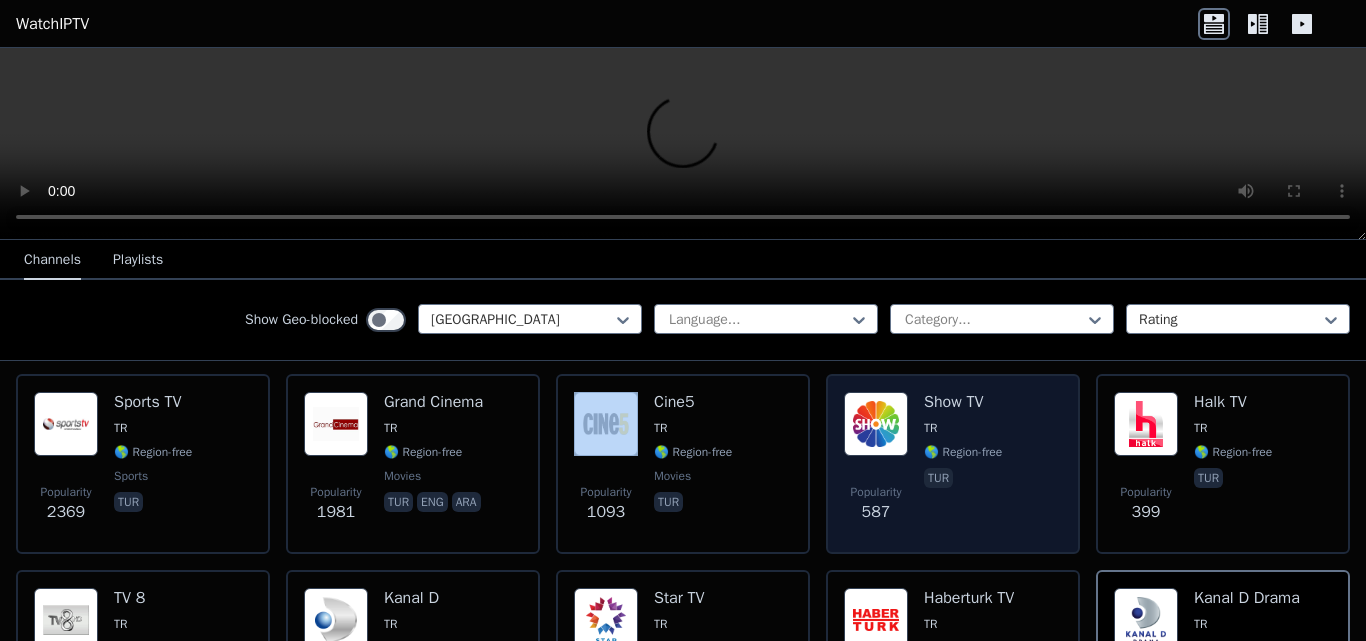 scroll, scrollTop: 200, scrollLeft: 0, axis: vertical 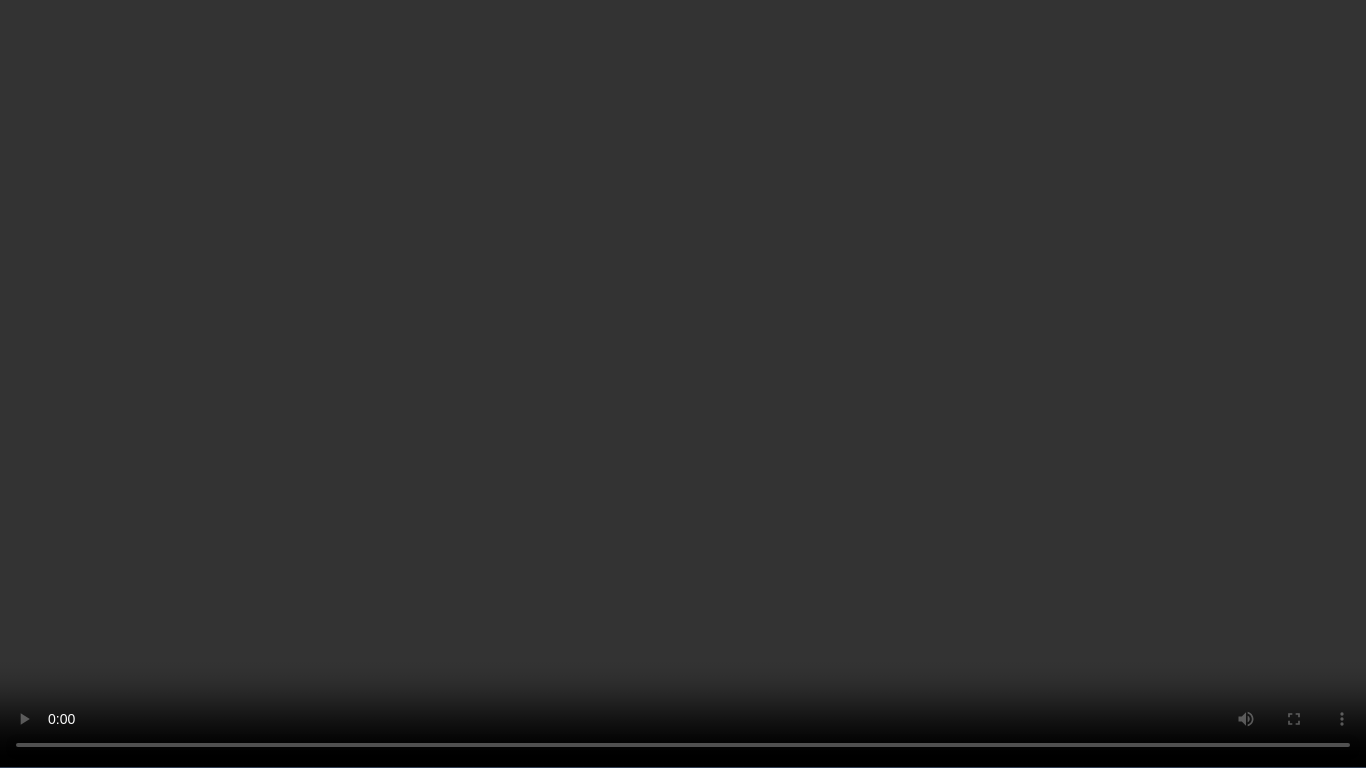 click at bounding box center [683, 384] 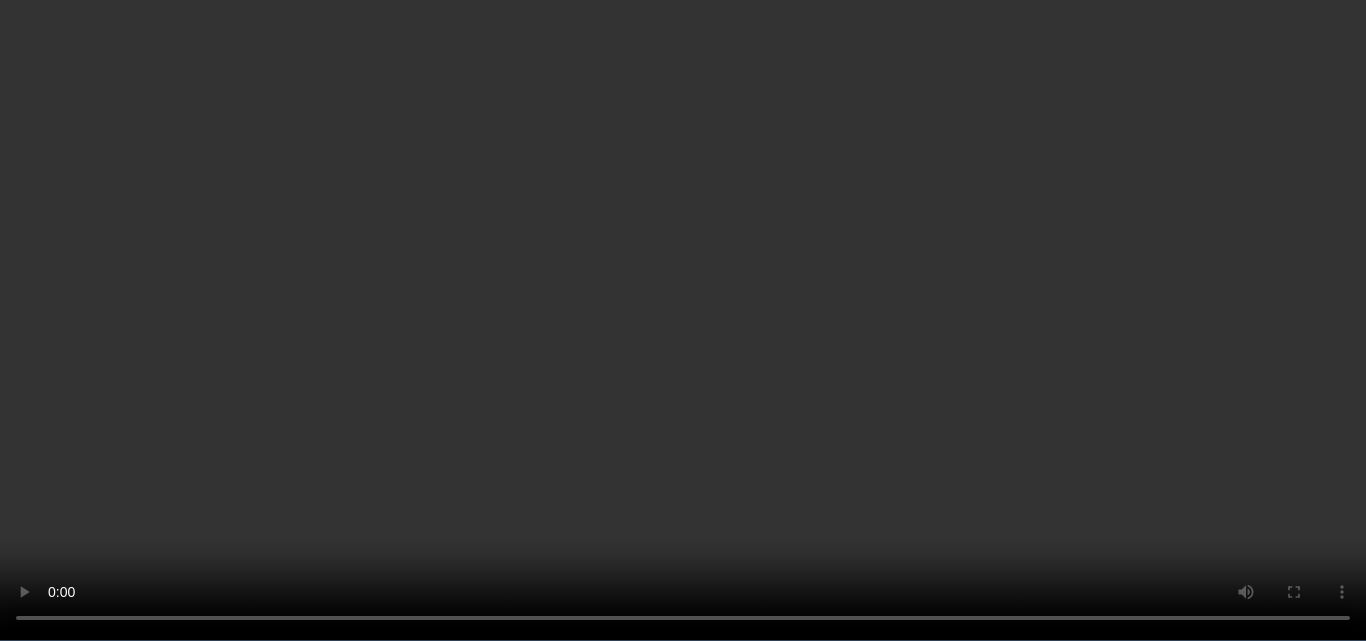 scroll, scrollTop: 200, scrollLeft: 0, axis: vertical 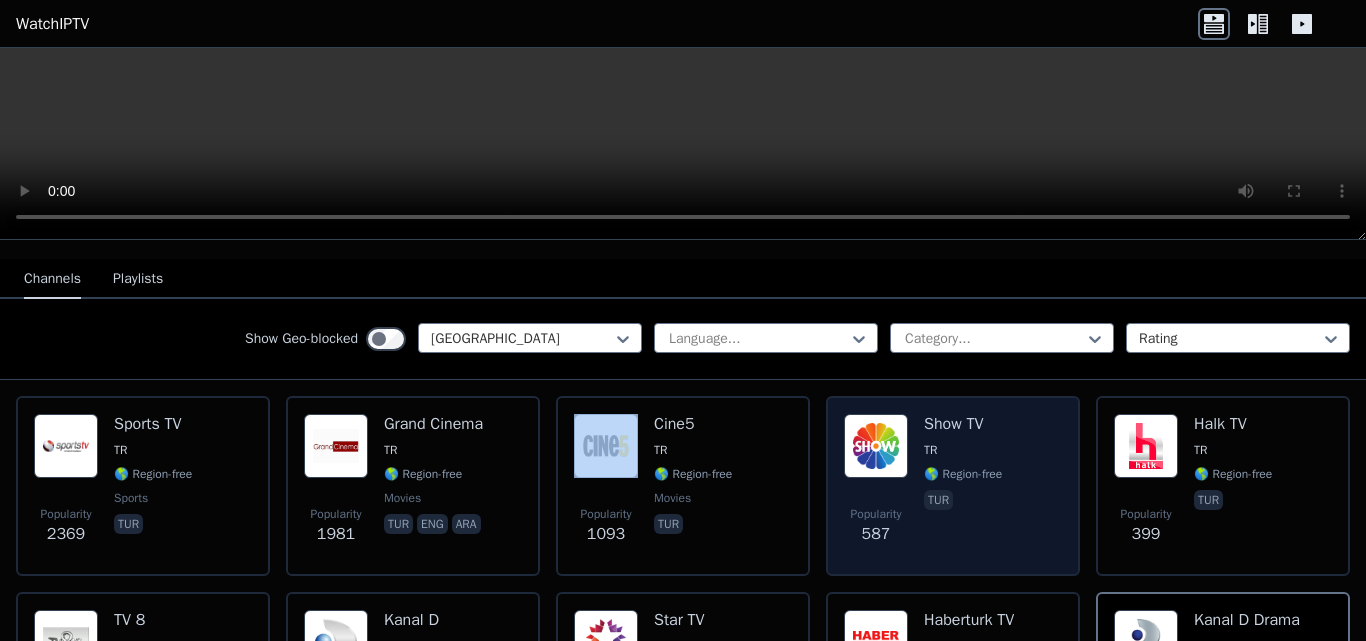 click on "Show TV" at bounding box center (963, 424) 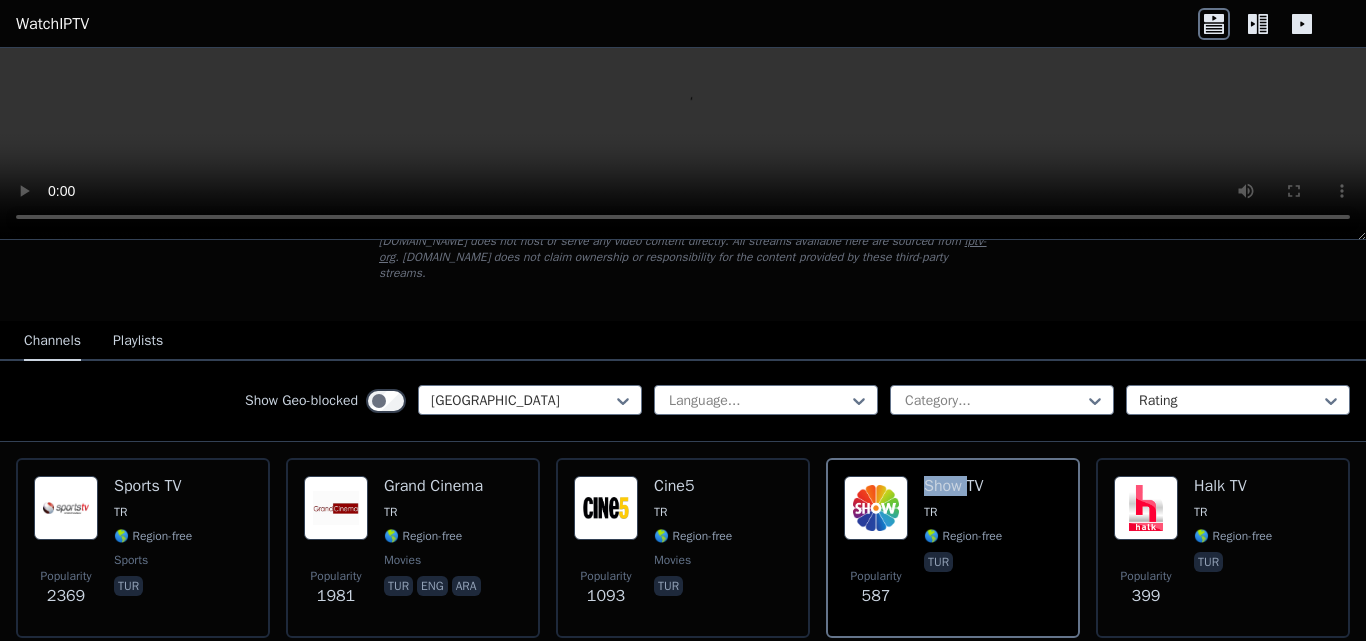 scroll, scrollTop: 200, scrollLeft: 0, axis: vertical 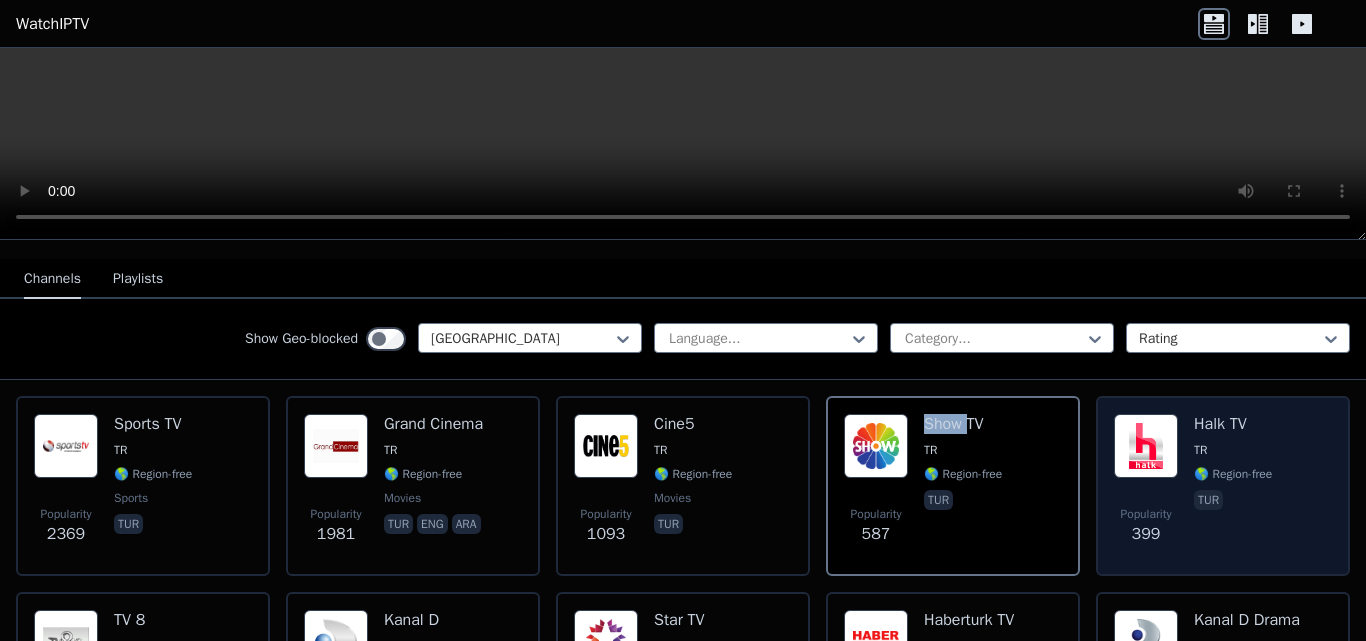 click at bounding box center [1146, 446] 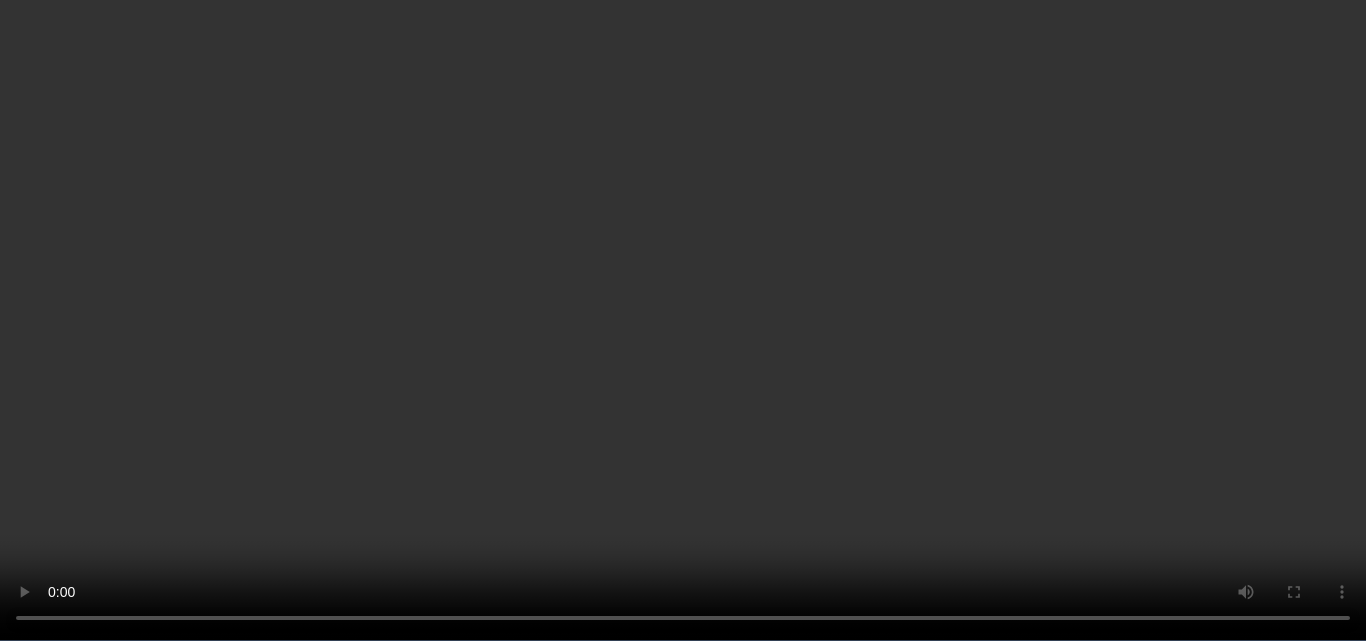 scroll, scrollTop: 500, scrollLeft: 0, axis: vertical 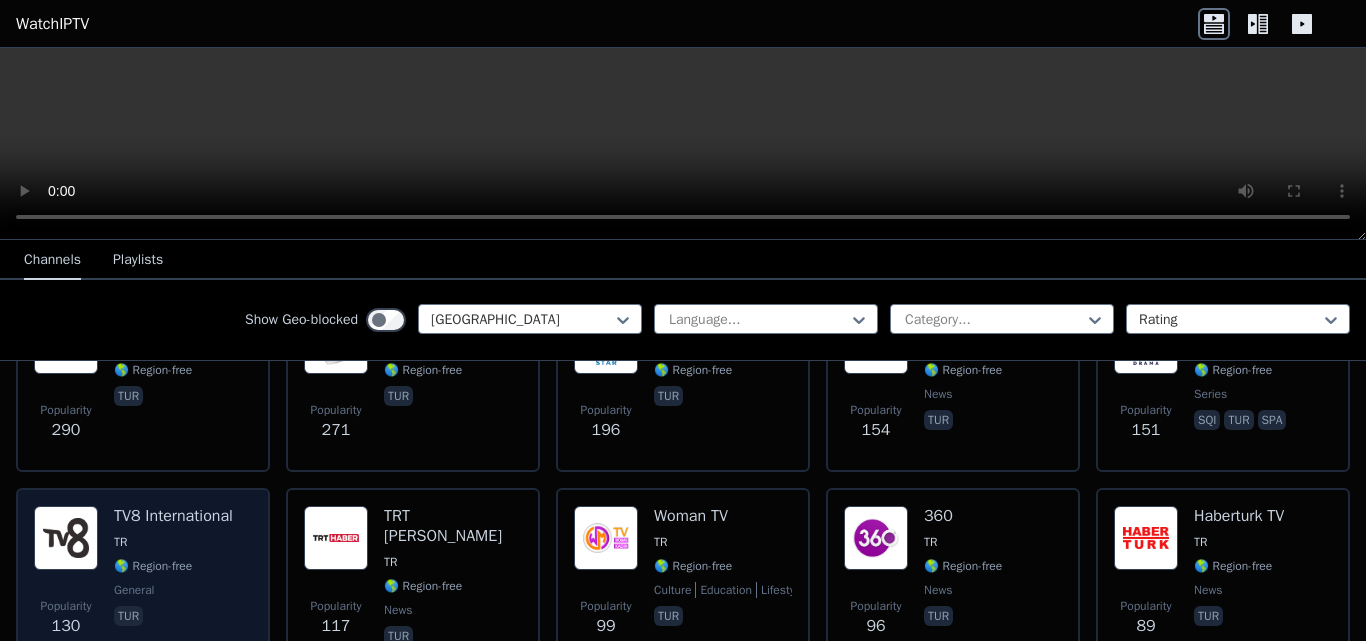 click on "TV8 International" at bounding box center [173, 516] 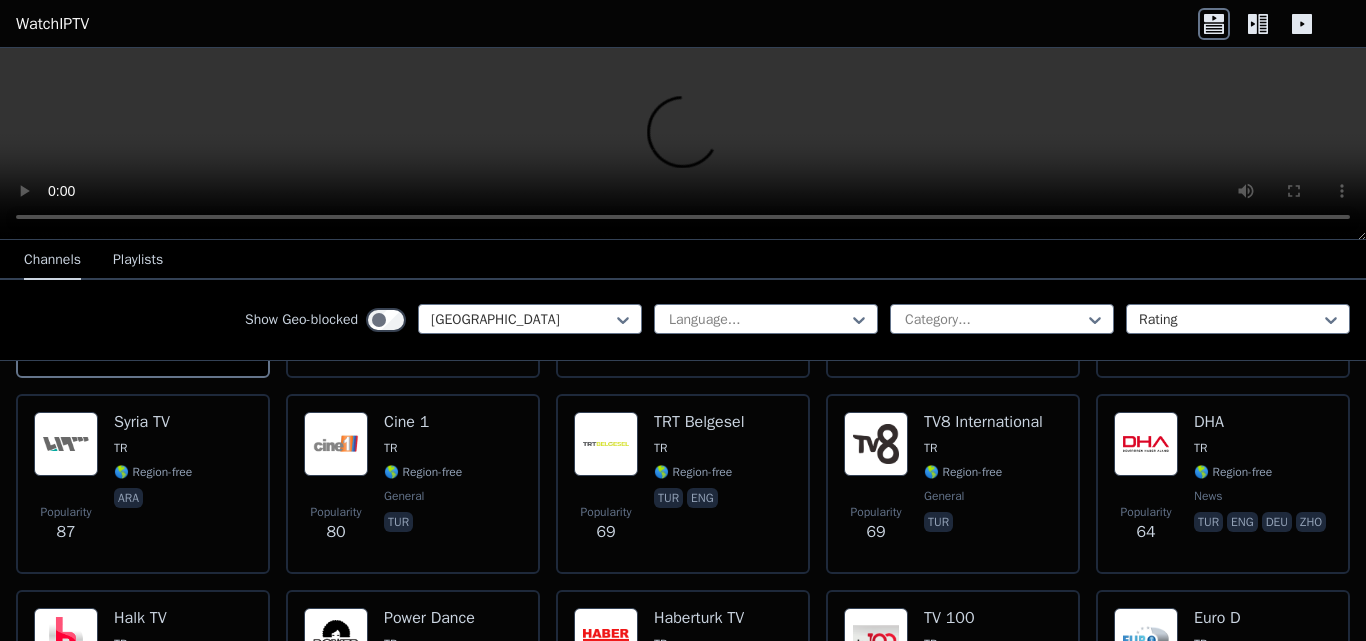 scroll, scrollTop: 800, scrollLeft: 0, axis: vertical 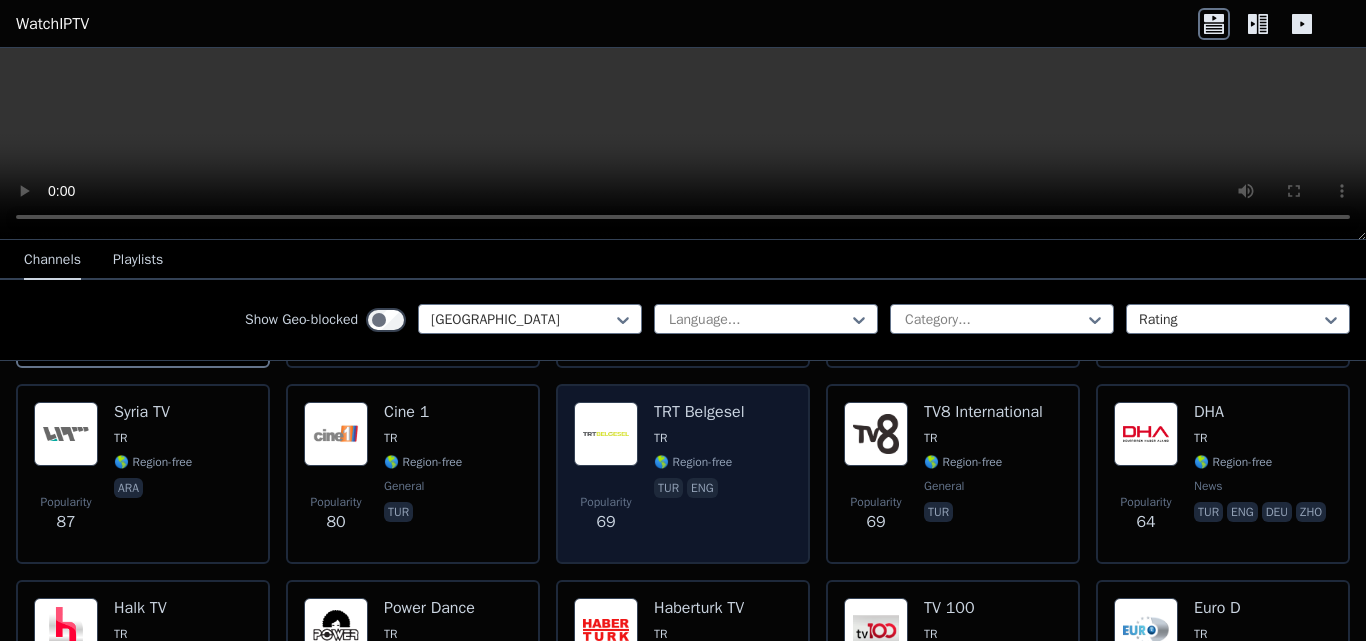 click at bounding box center (606, 434) 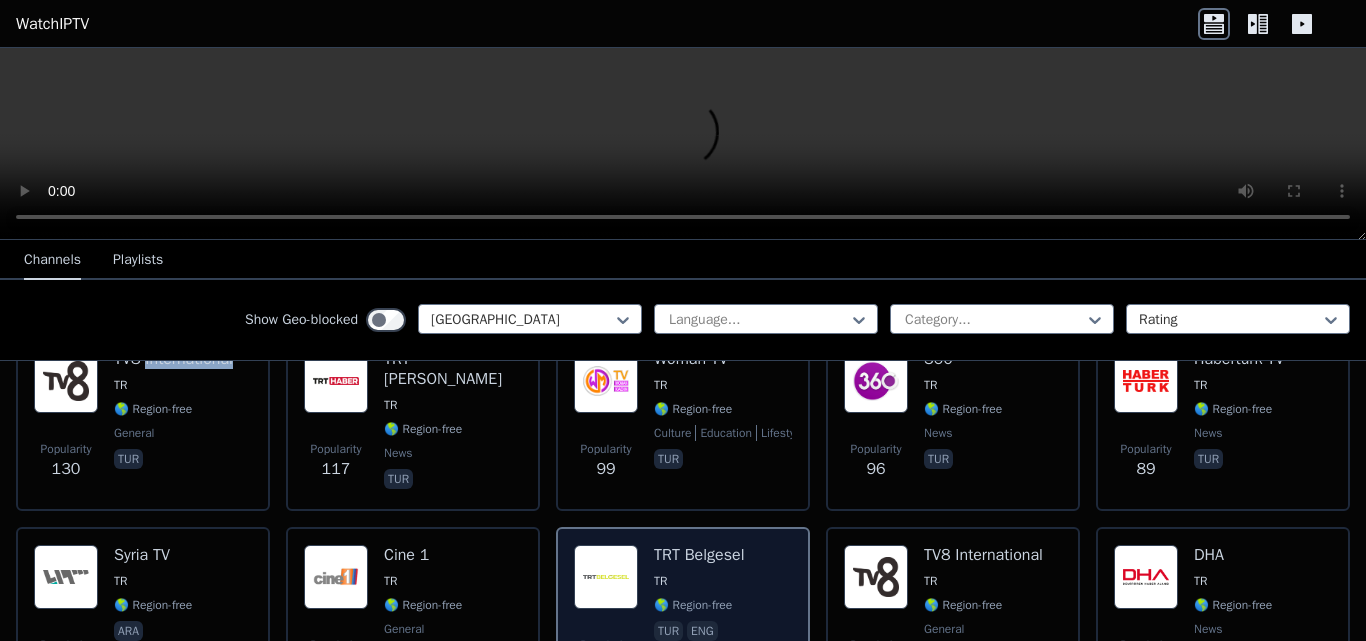 scroll, scrollTop: 600, scrollLeft: 0, axis: vertical 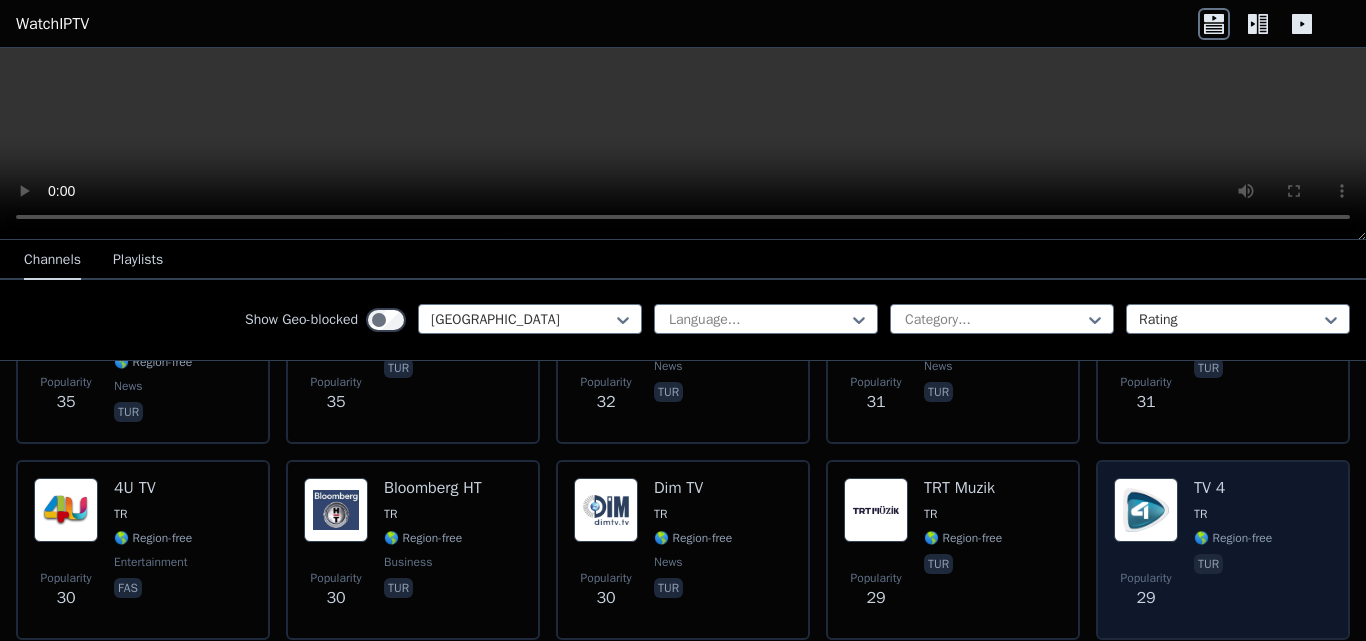 click at bounding box center (1146, 510) 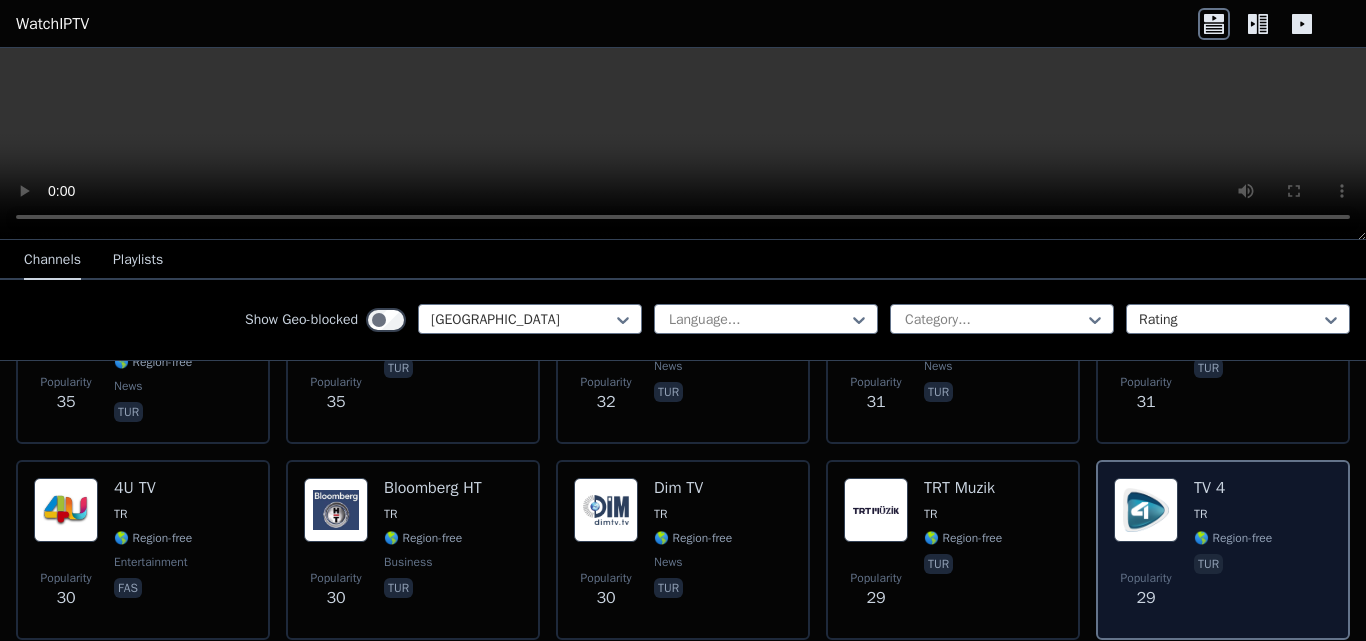 click at bounding box center [1146, 510] 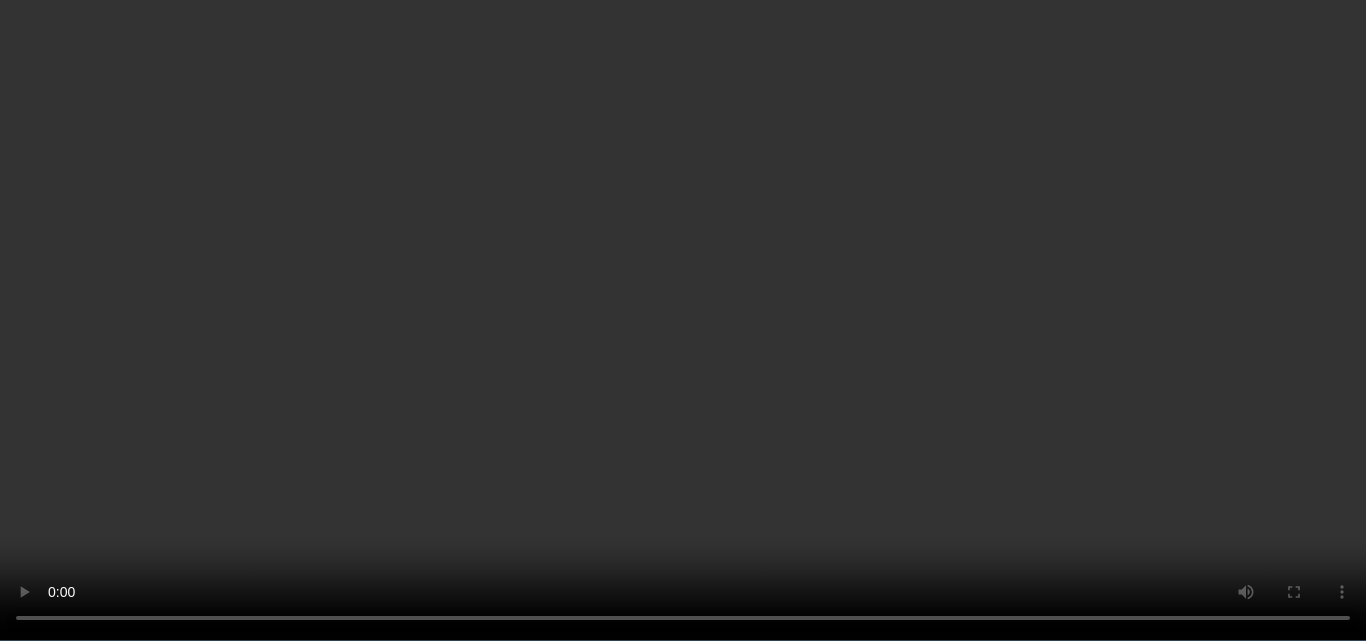 scroll, scrollTop: 2500, scrollLeft: 0, axis: vertical 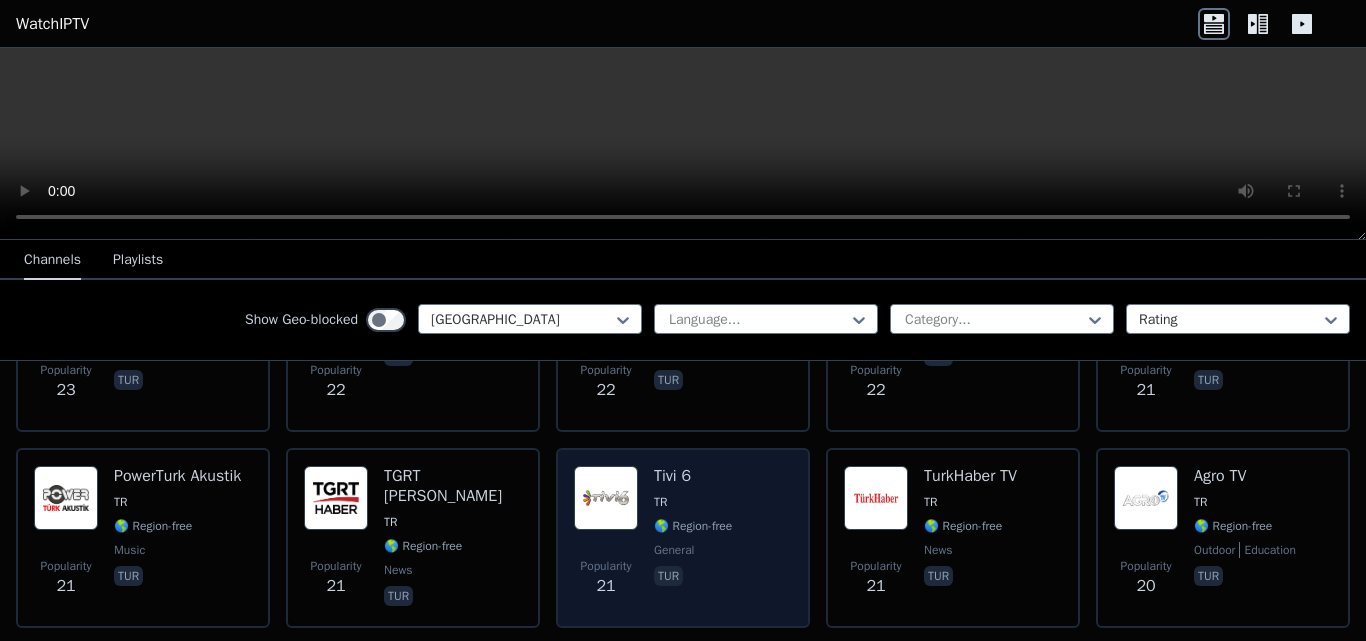 click on "TR" at bounding box center [693, 502] 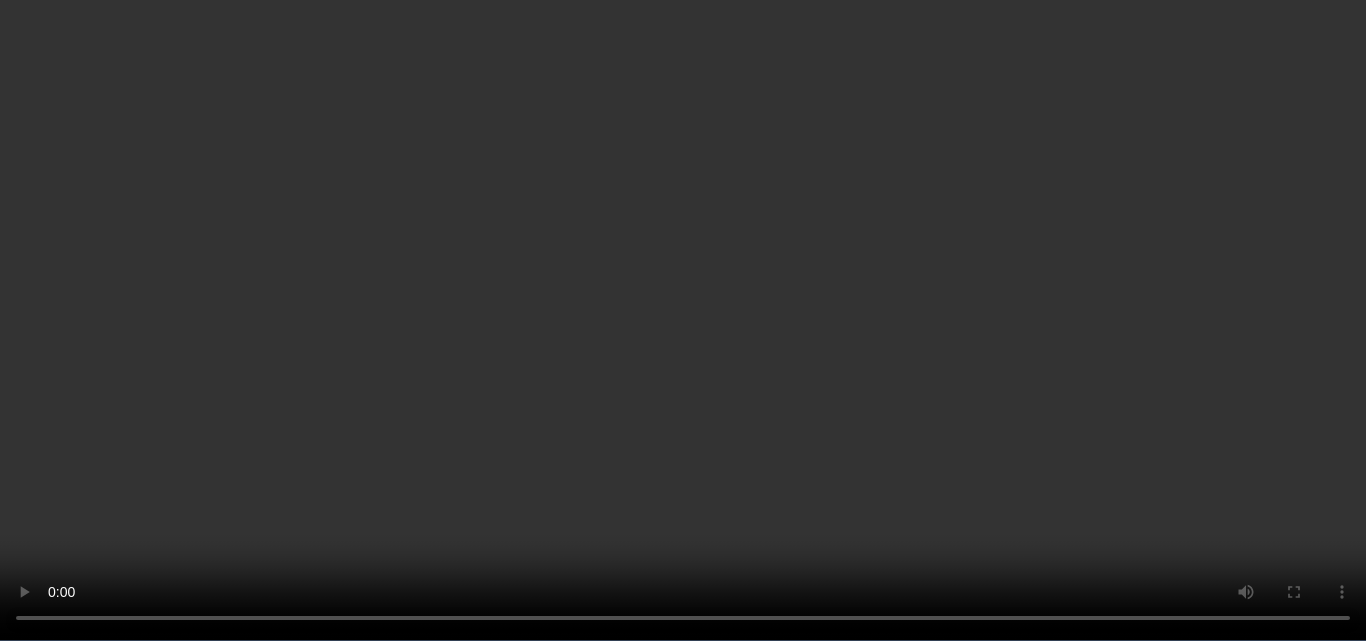 scroll, scrollTop: 3700, scrollLeft: 0, axis: vertical 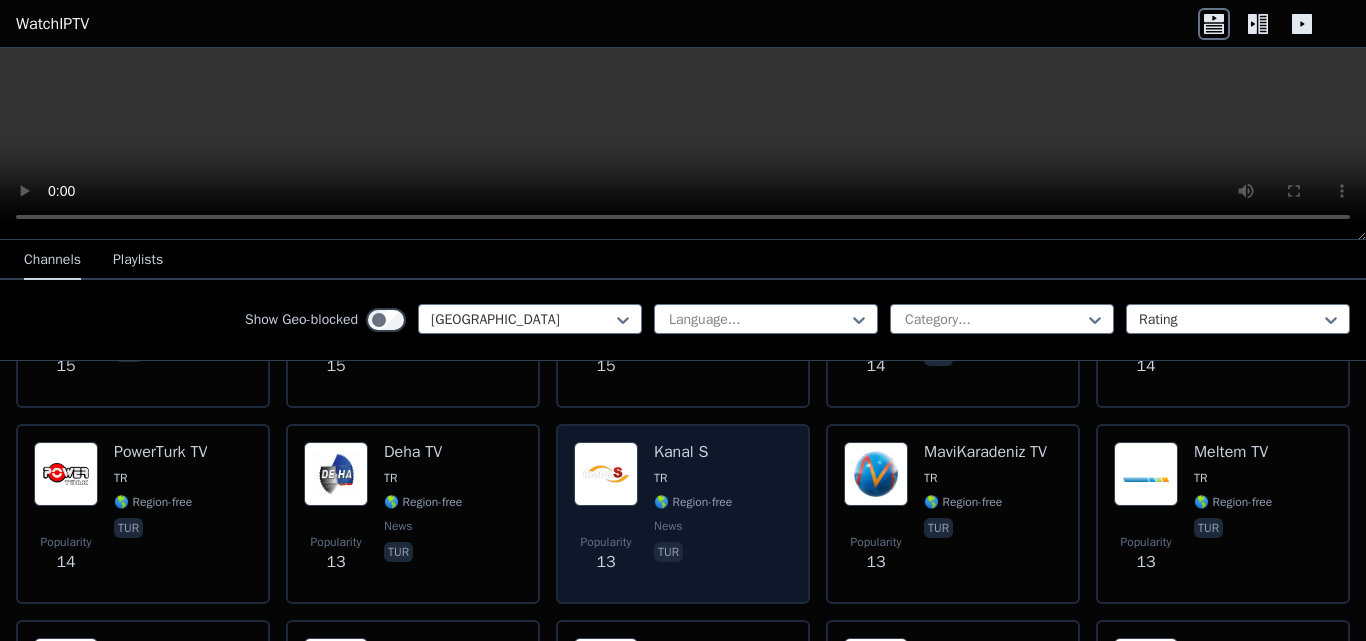 click at bounding box center [606, 474] 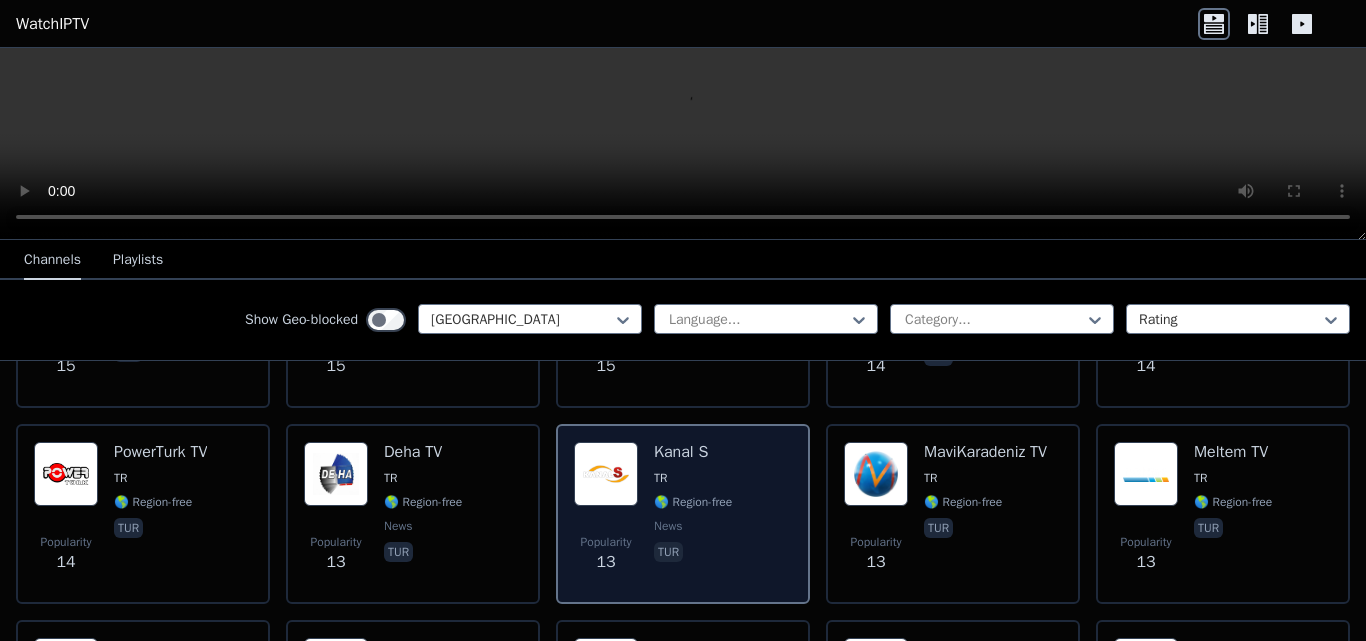 scroll, scrollTop: 3500, scrollLeft: 0, axis: vertical 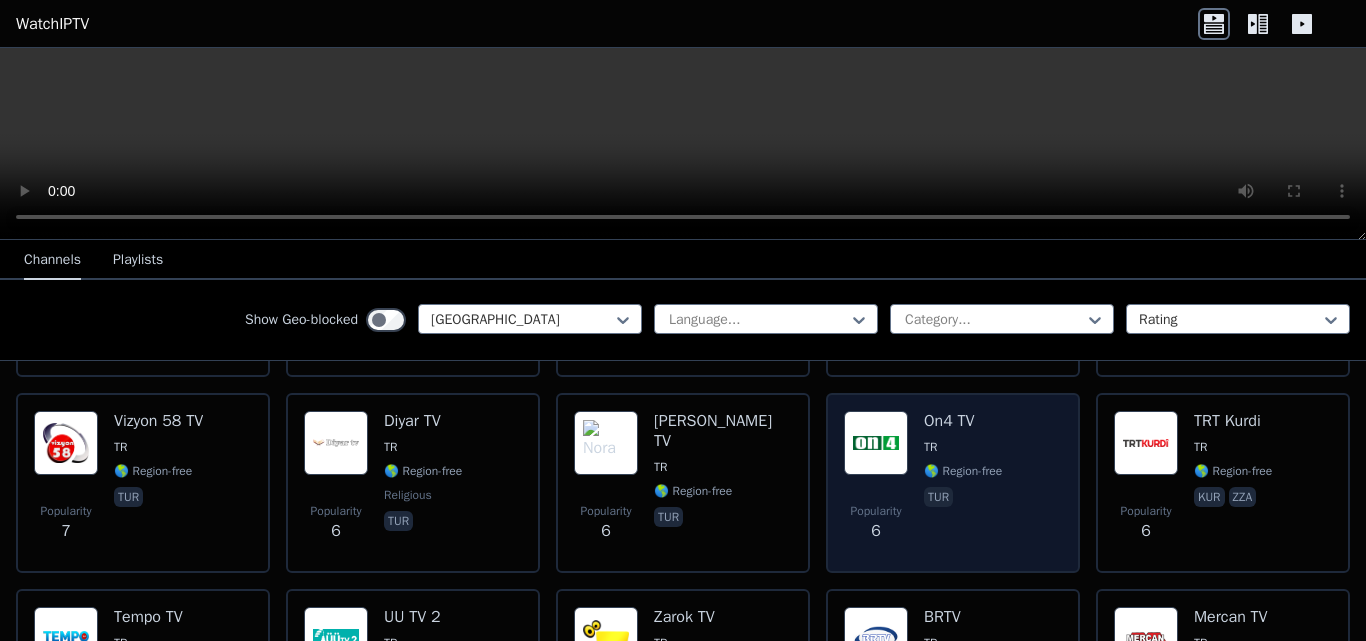 click on "TR" at bounding box center (963, 447) 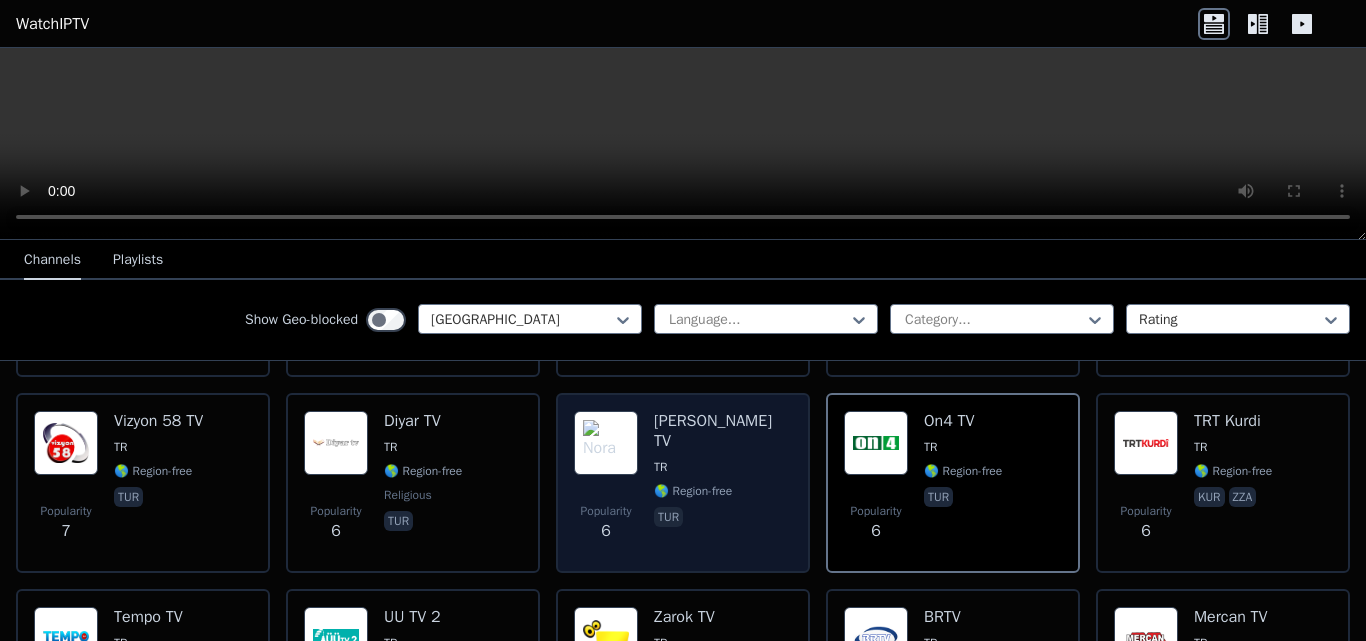 click at bounding box center (606, 443) 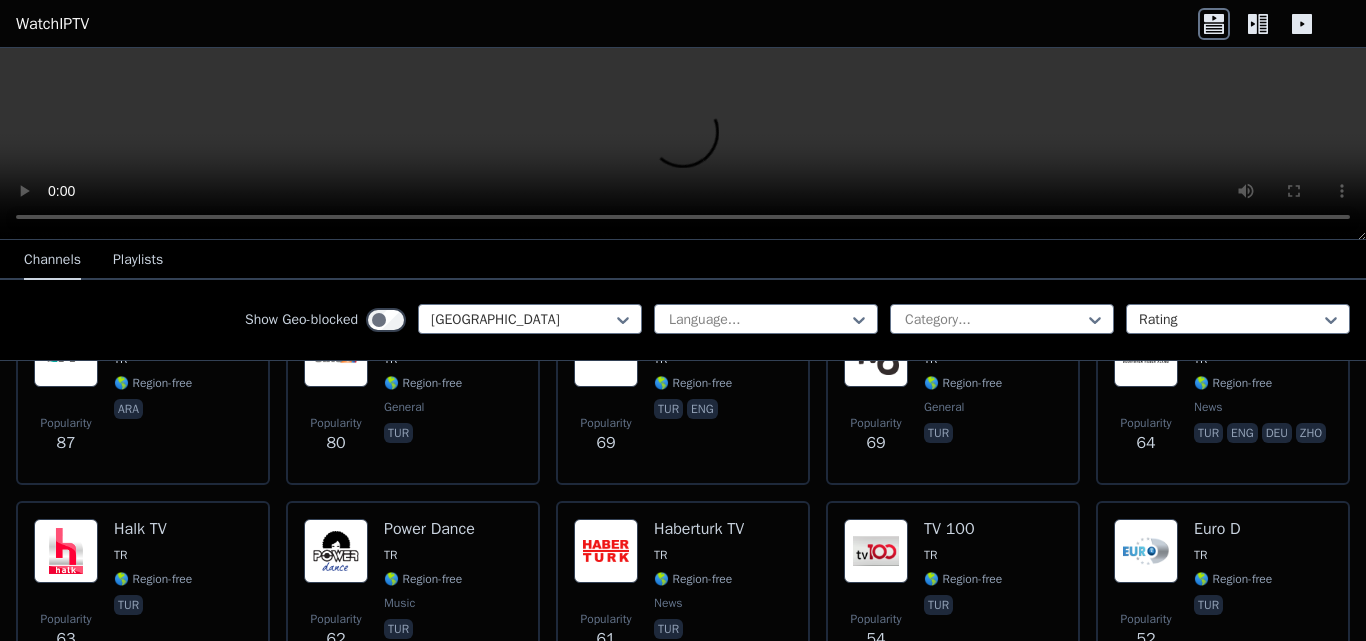 scroll, scrollTop: 779, scrollLeft: 0, axis: vertical 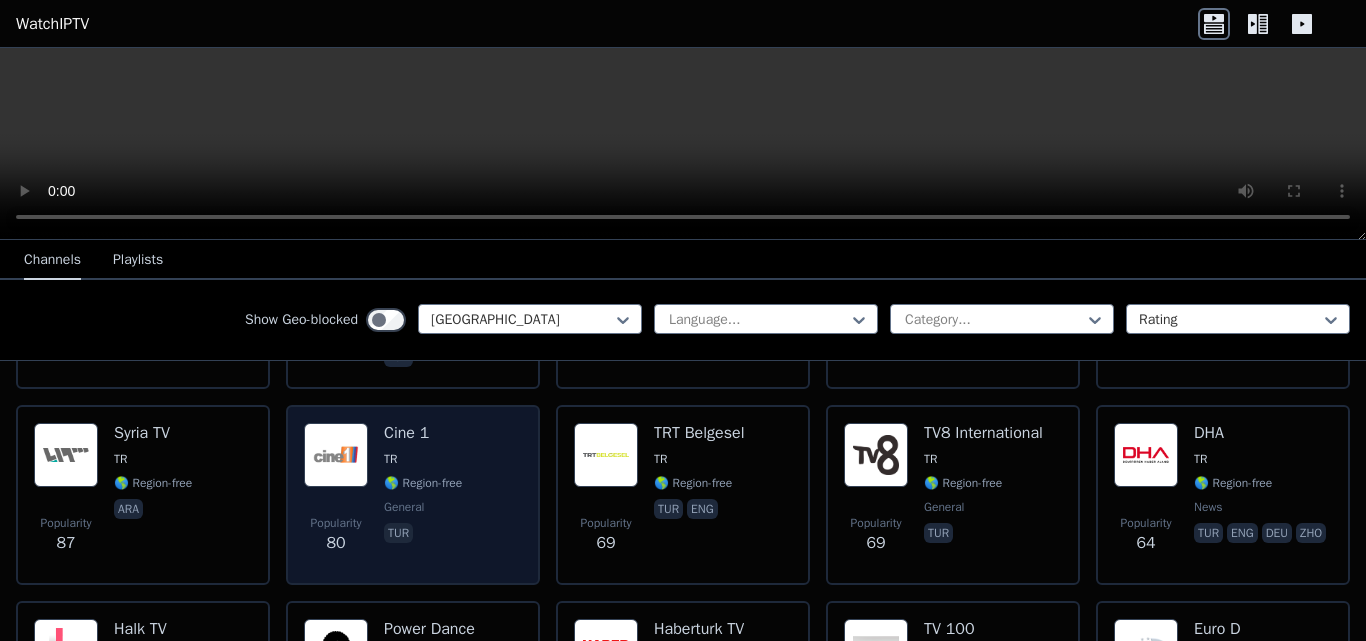 click on "Cine 1 TR 🌎 Region-free general tur" at bounding box center (423, 495) 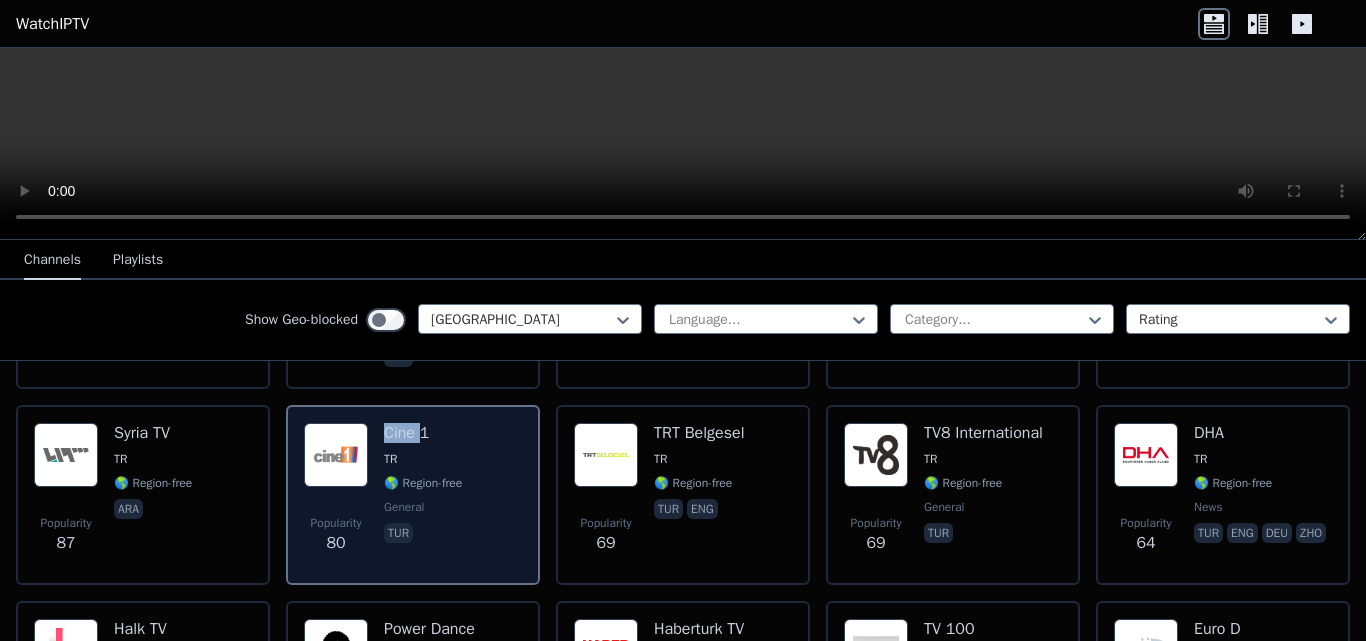 click on "Cine 1 TR 🌎 Region-free general tur" at bounding box center (423, 495) 